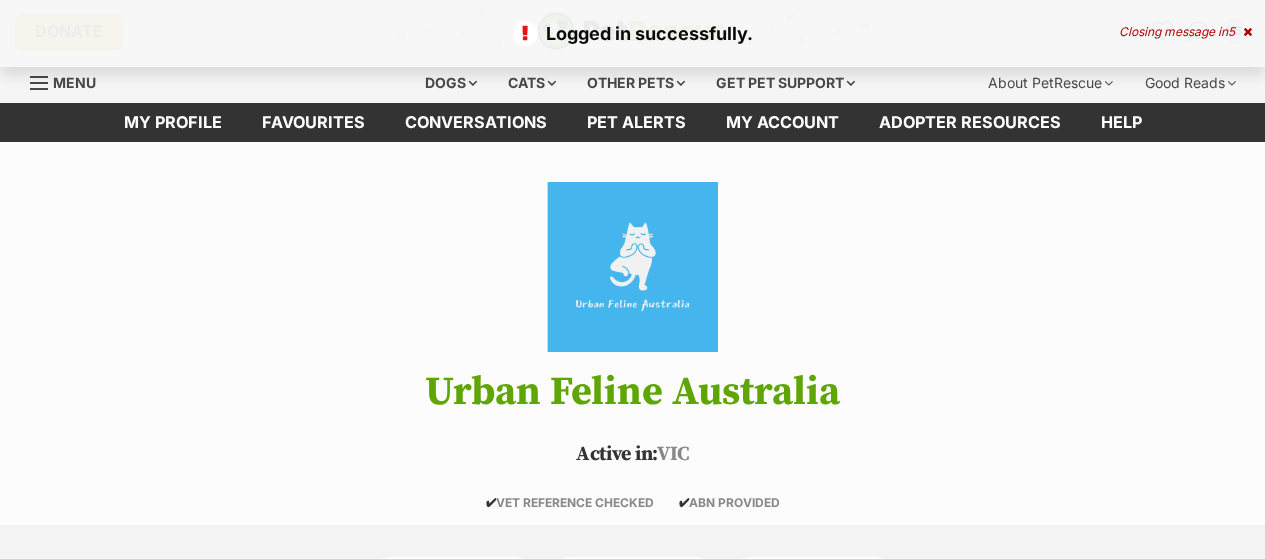 scroll, scrollTop: 0, scrollLeft: 0, axis: both 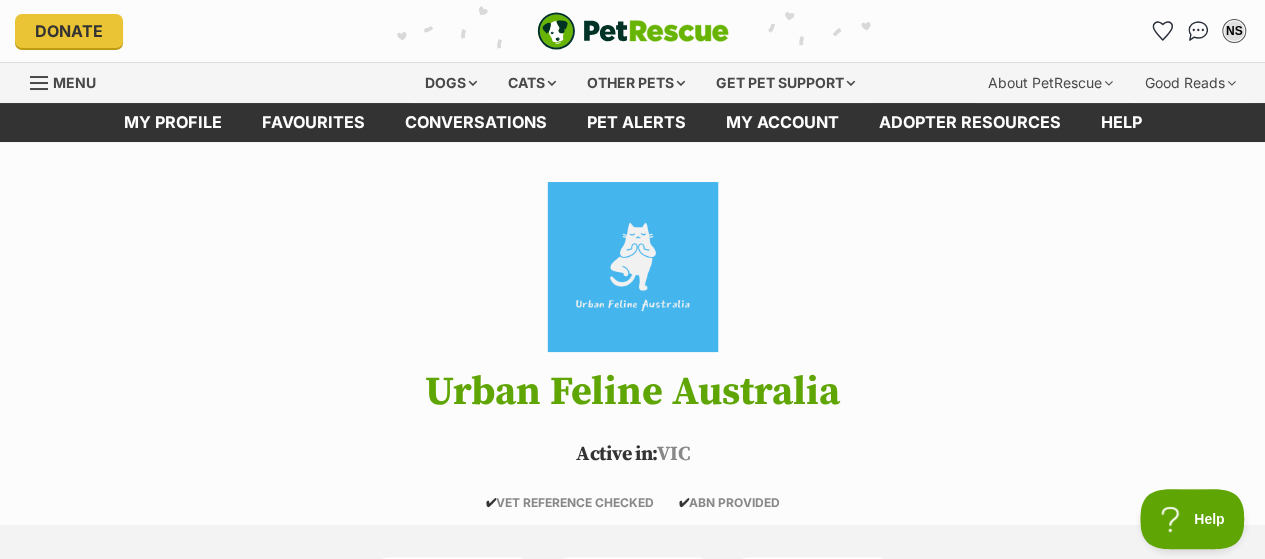 click at bounding box center [39, 83] 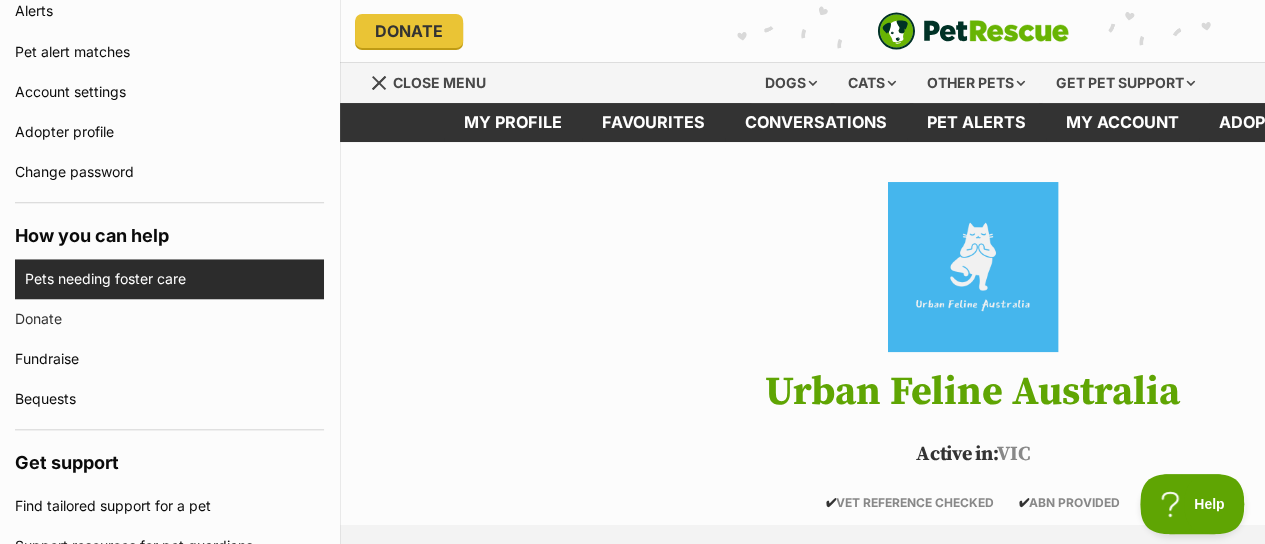scroll, scrollTop: 0, scrollLeft: 0, axis: both 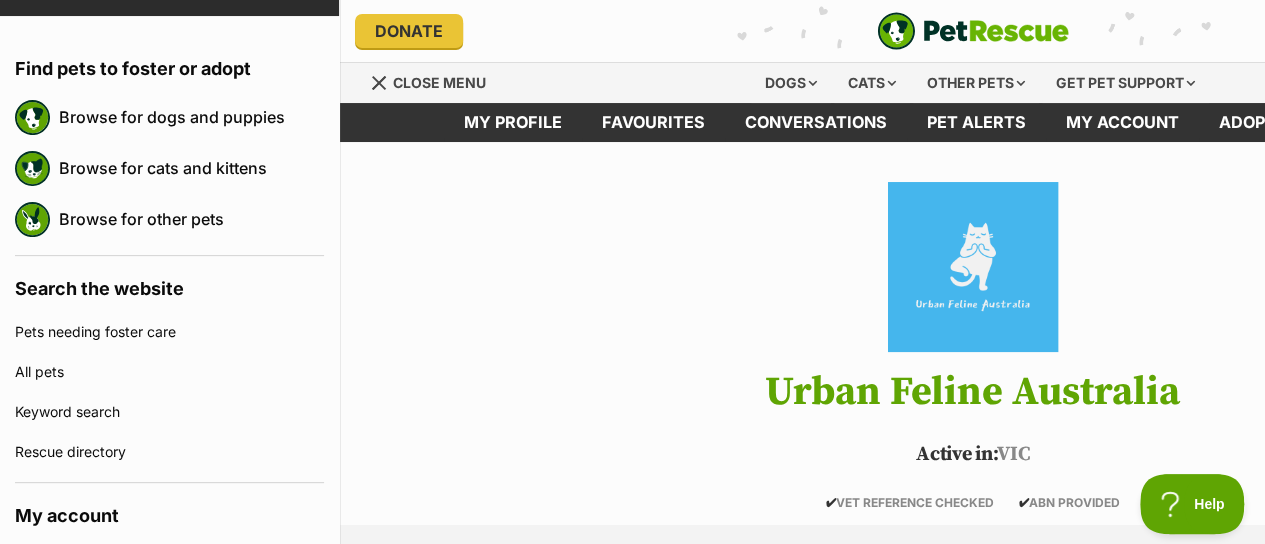 click at bounding box center [380, 83] 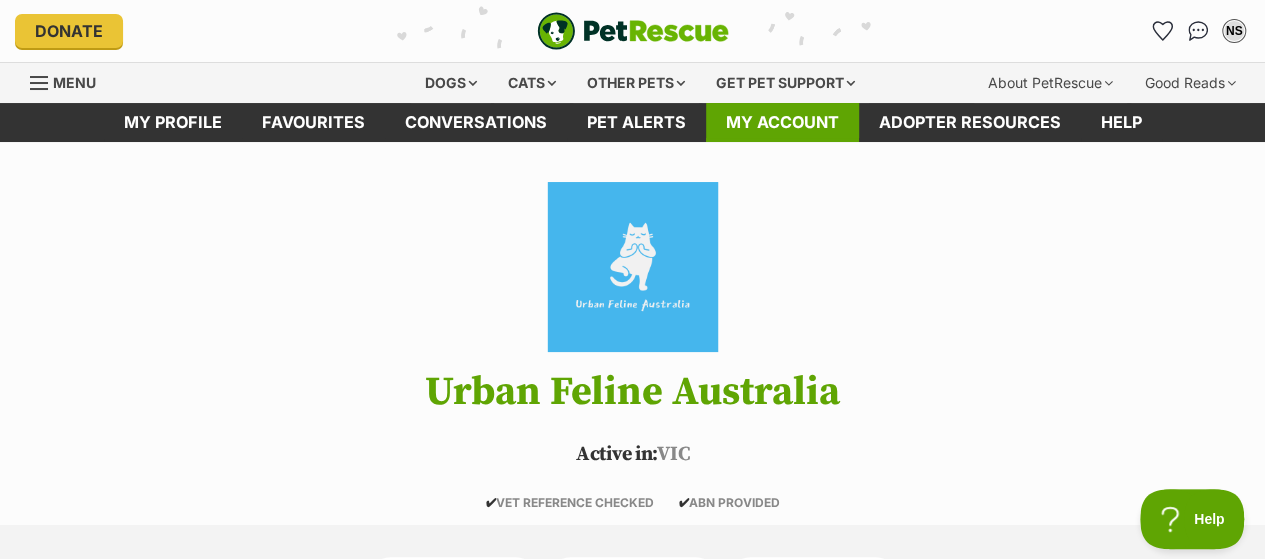 click on "My account" at bounding box center [782, 122] 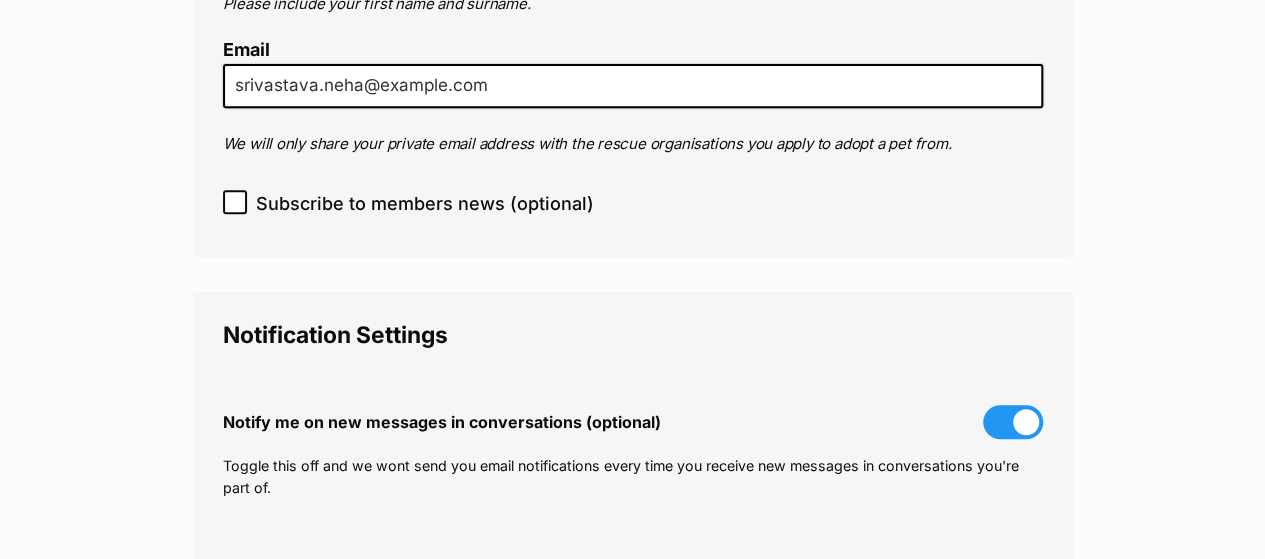 scroll, scrollTop: 400, scrollLeft: 0, axis: vertical 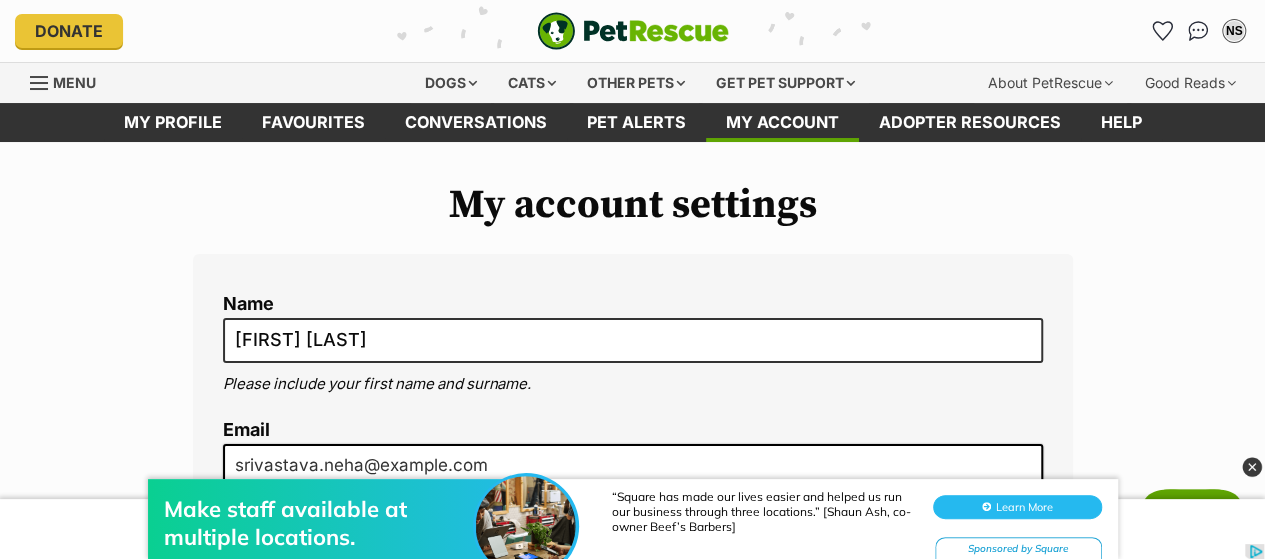 click at bounding box center [1252, 467] 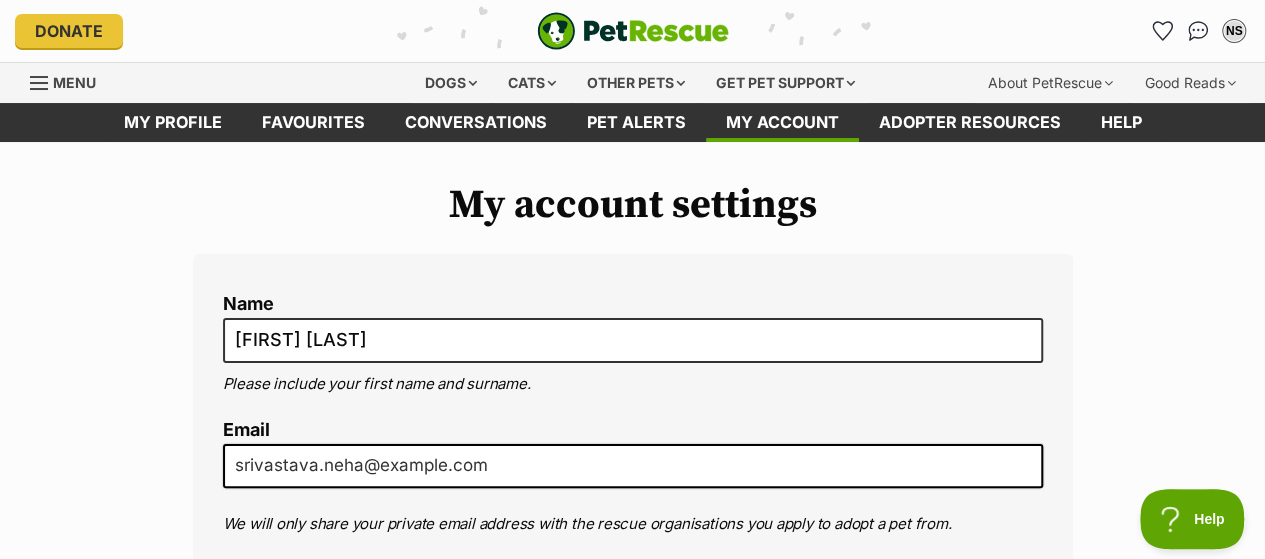 click on "Dogs
Find a dog on PetRescue
View all dogs
Browse all of the doggos looking for a home
Senior dogs
Fill their golden years with love and happiness
Bonded pets
Dogs that need to be adopted together
Dogs looking for foster care
Dogs looking for a temporary home
Dog adoption assistance
How to set up an adopter profile
A guide to setting up your account
Pet adoption tips
Tips to boost your pet search
Creating and managing pet alerts
Get notified about a pawfect match!
Do you speak dog?
Understanding your furry friend
Search by location
VIC
TAS
NT
WA
SA
QLD
NSW
ACT
PetRescue TV
All the joy & happiness you’ll need today. Visit PetRescue TV!
Start watching now!
Cats
Find a cat on PetRescue
View all cats
Browse all of the cats looking for a home" at bounding box center (632, 83) 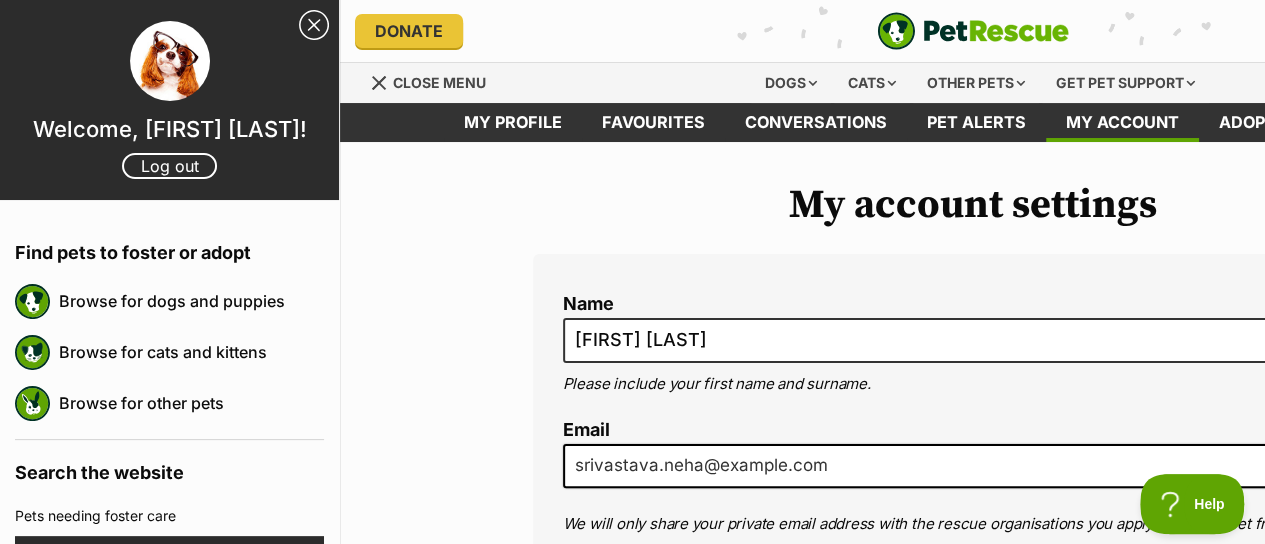 scroll, scrollTop: 400, scrollLeft: 0, axis: vertical 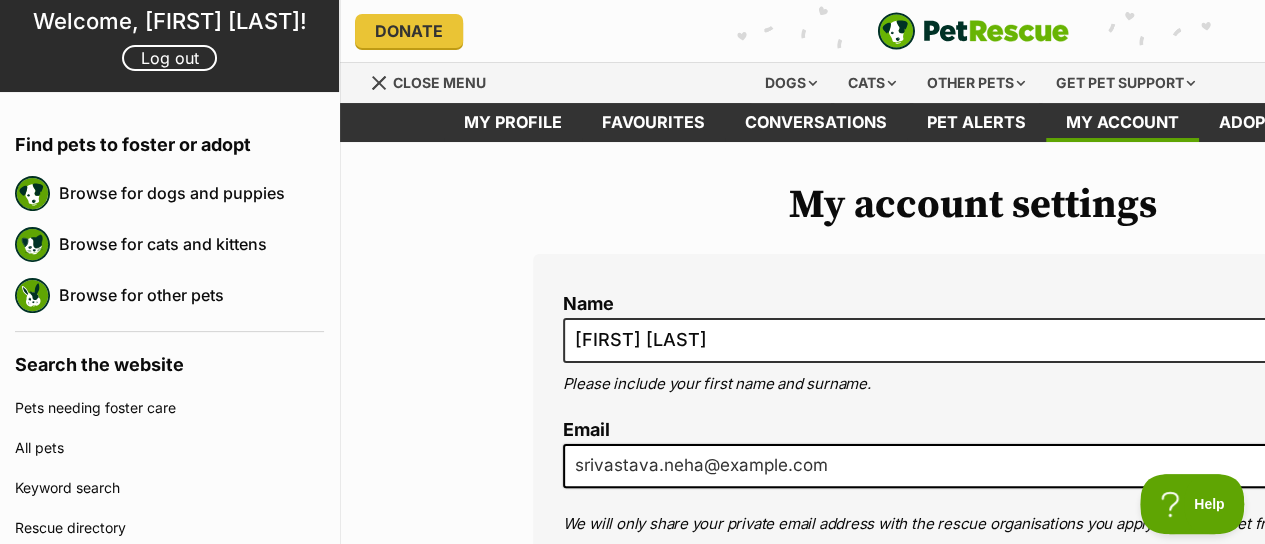 click at bounding box center [379, 83] 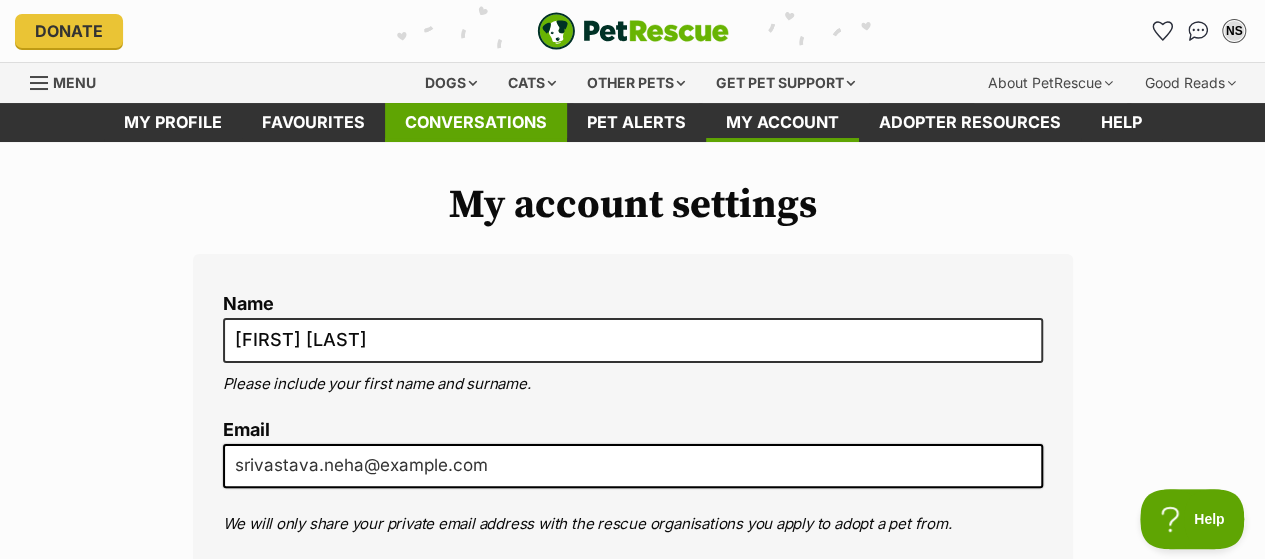 click on "Conversations" at bounding box center [476, 122] 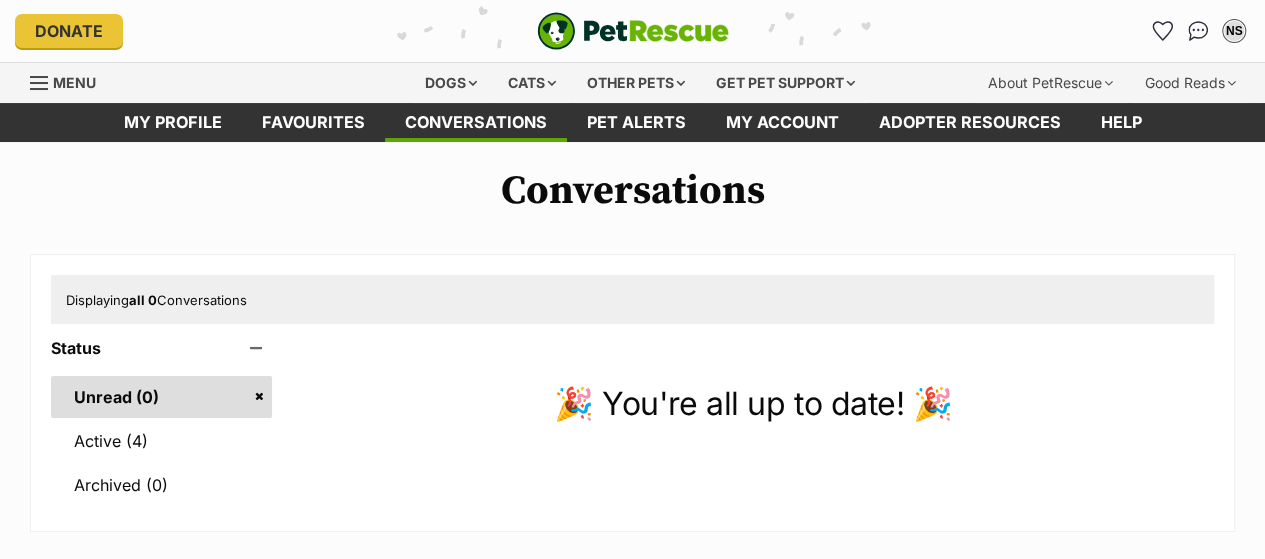 scroll, scrollTop: 400, scrollLeft: 0, axis: vertical 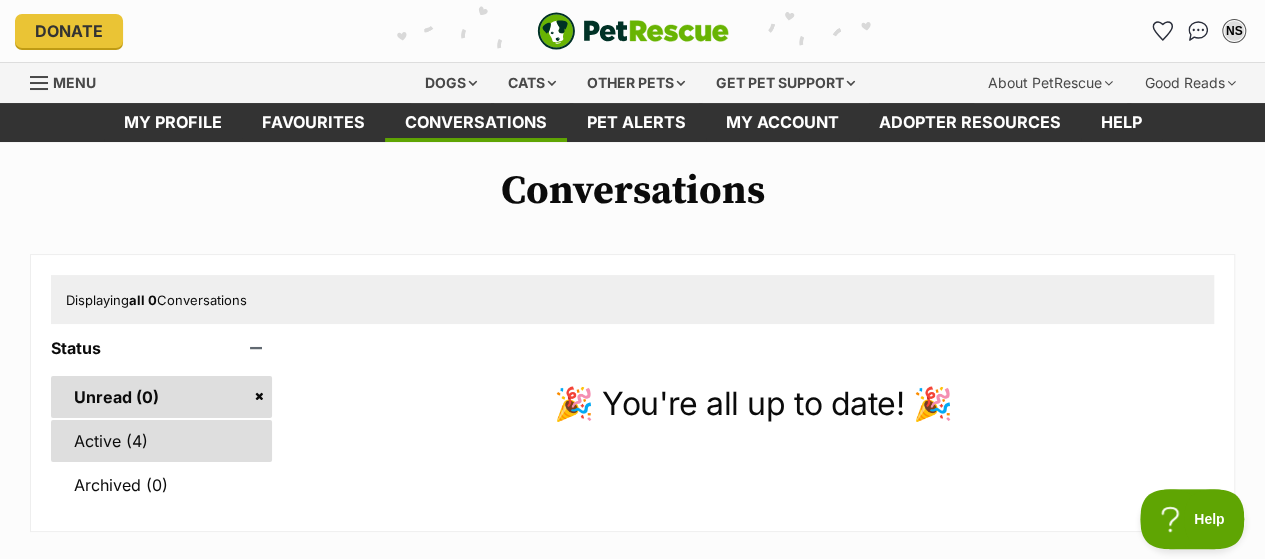 click on "Active (4)" at bounding box center (161, 441) 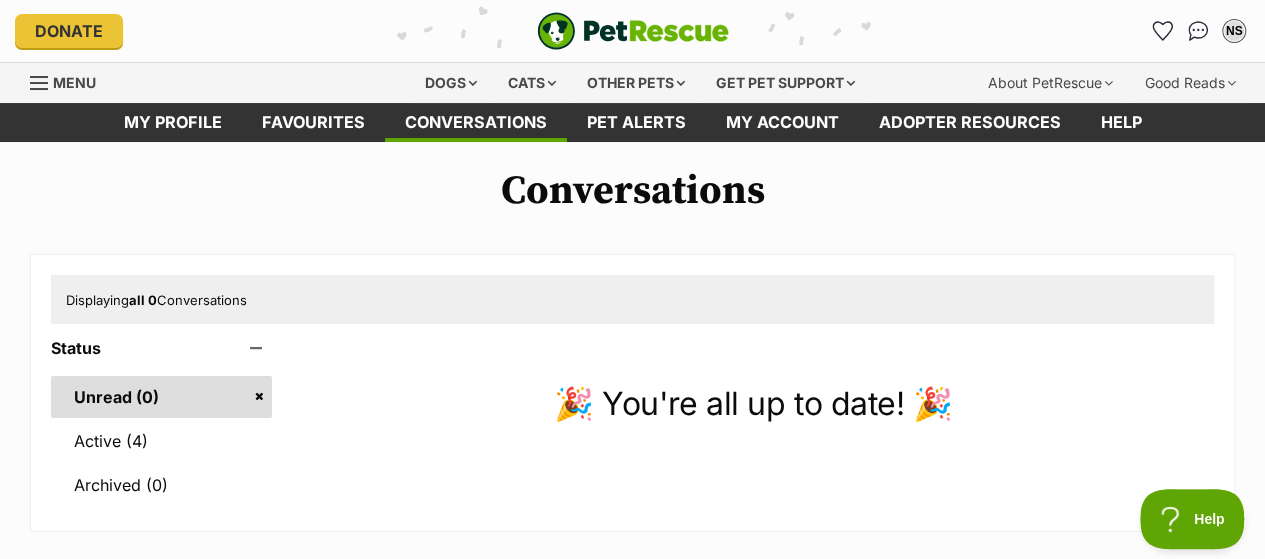 scroll, scrollTop: 0, scrollLeft: 0, axis: both 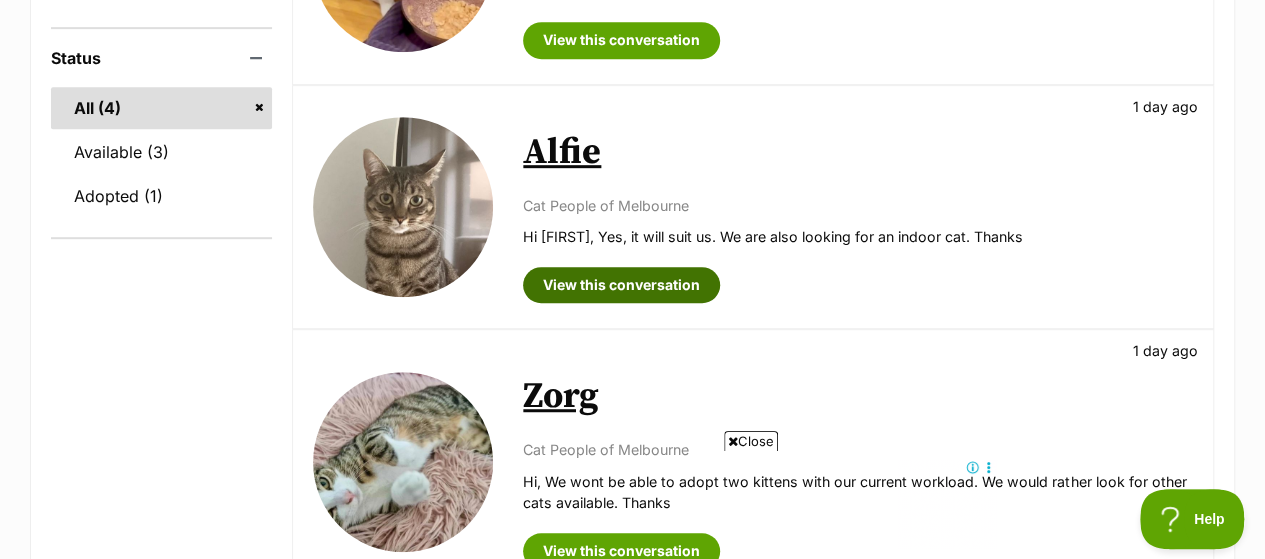 click on "View this conversation" at bounding box center (621, 285) 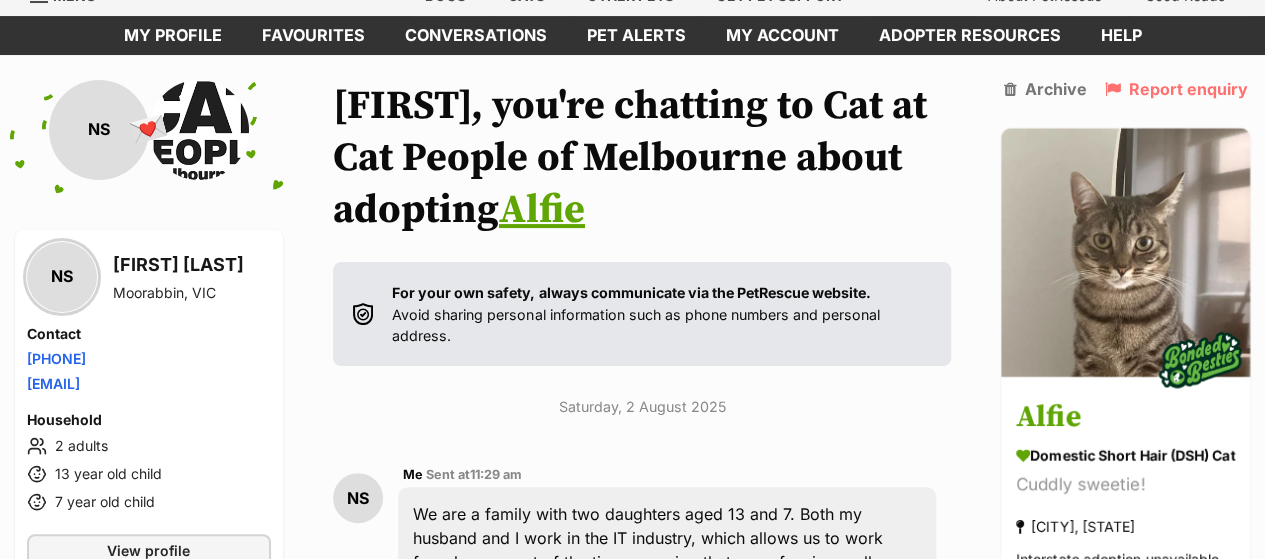 scroll, scrollTop: 0, scrollLeft: 0, axis: both 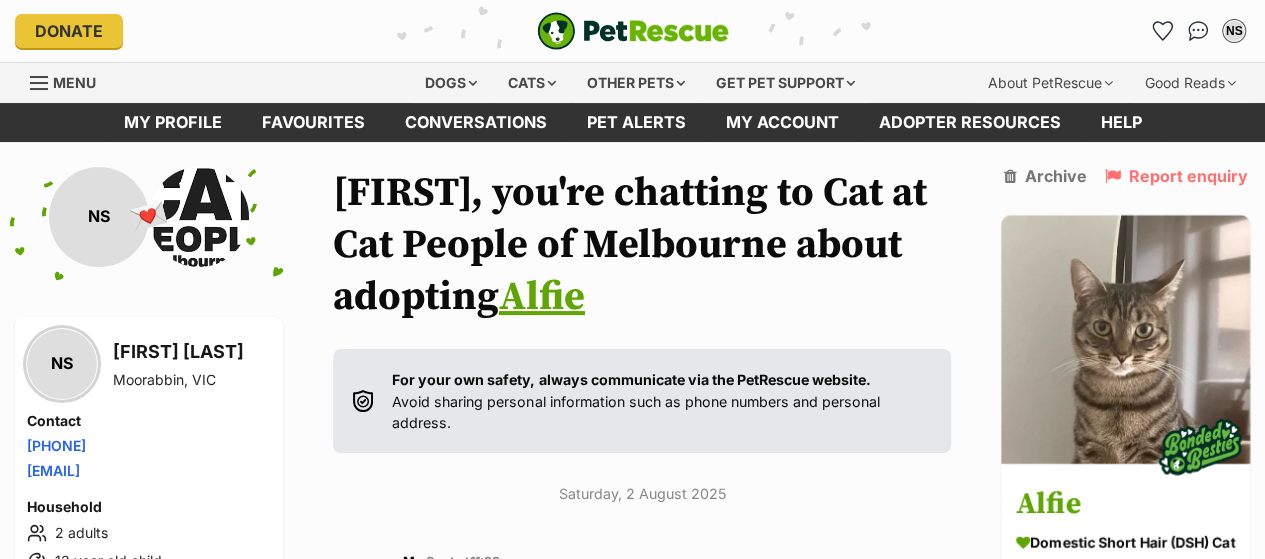 click on "Menu" at bounding box center (74, 82) 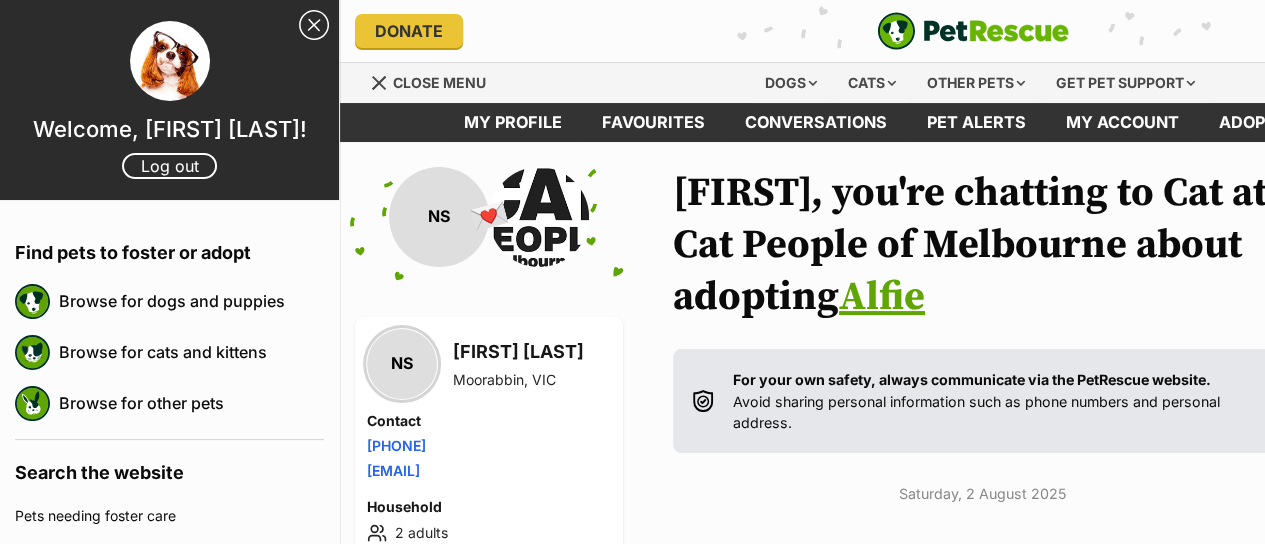 click on "Close Sidebar" at bounding box center (314, 25) 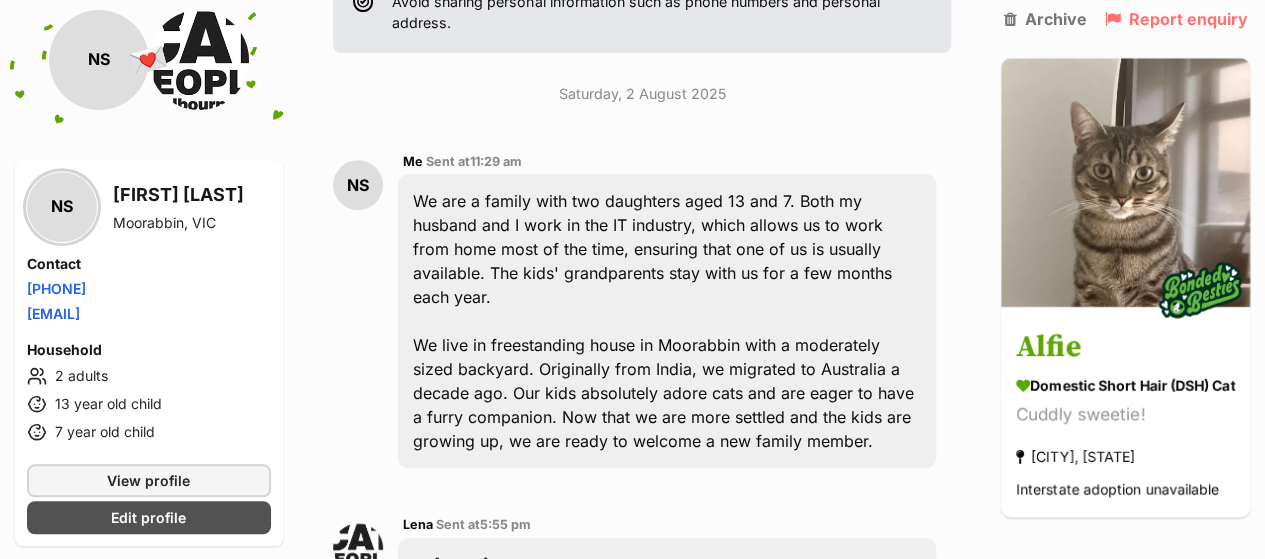 scroll, scrollTop: 0, scrollLeft: 0, axis: both 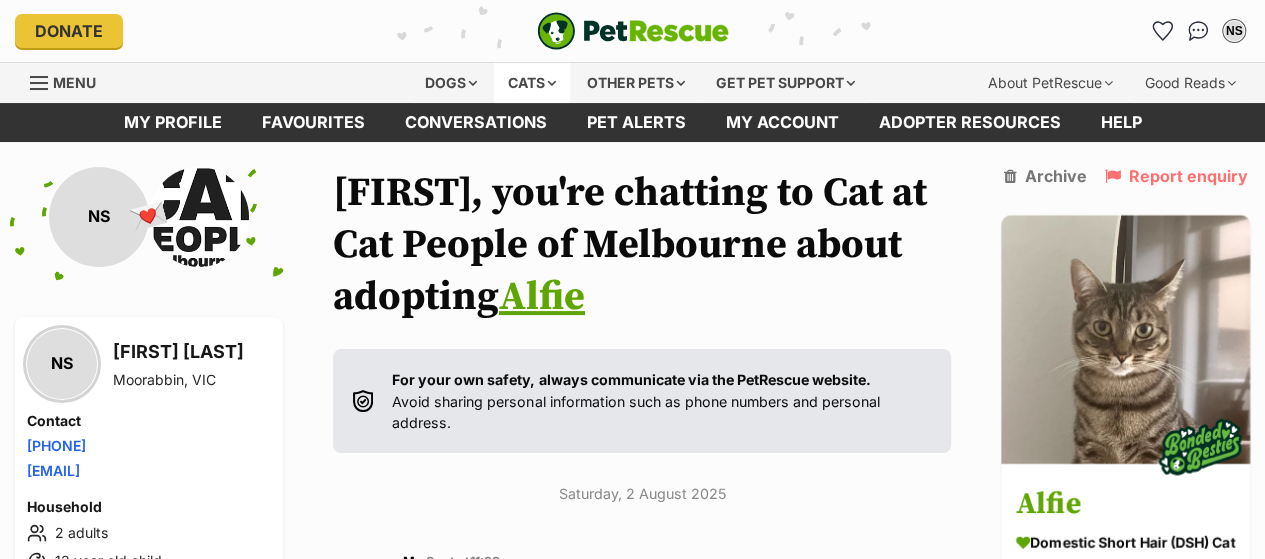 click on "Cats" at bounding box center (532, 83) 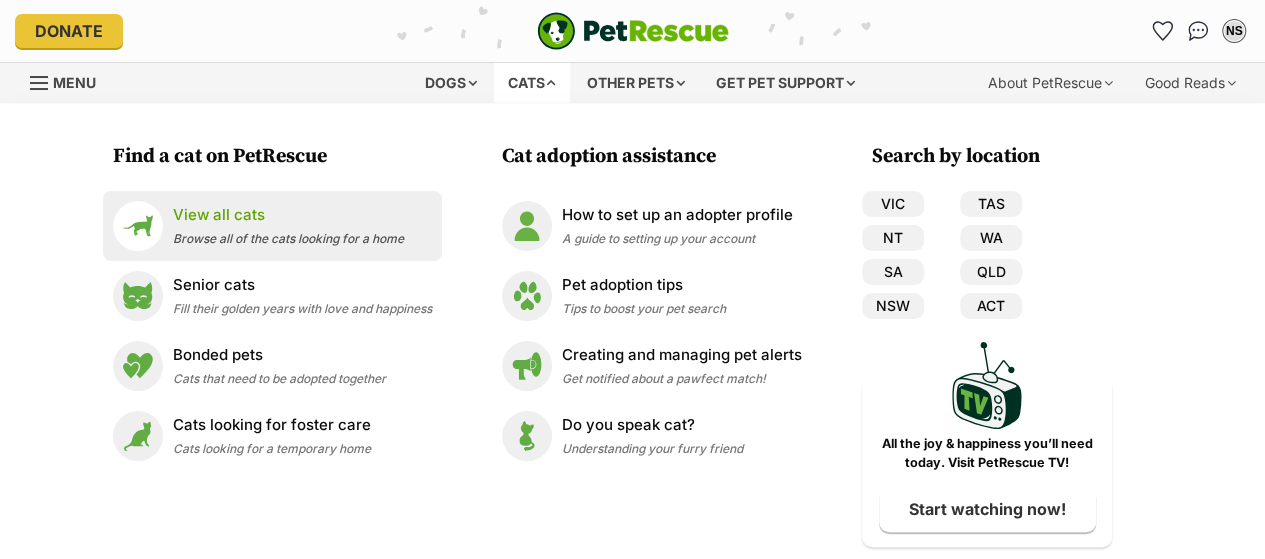 click on "Browse all of the cats looking for a home" at bounding box center (288, 238) 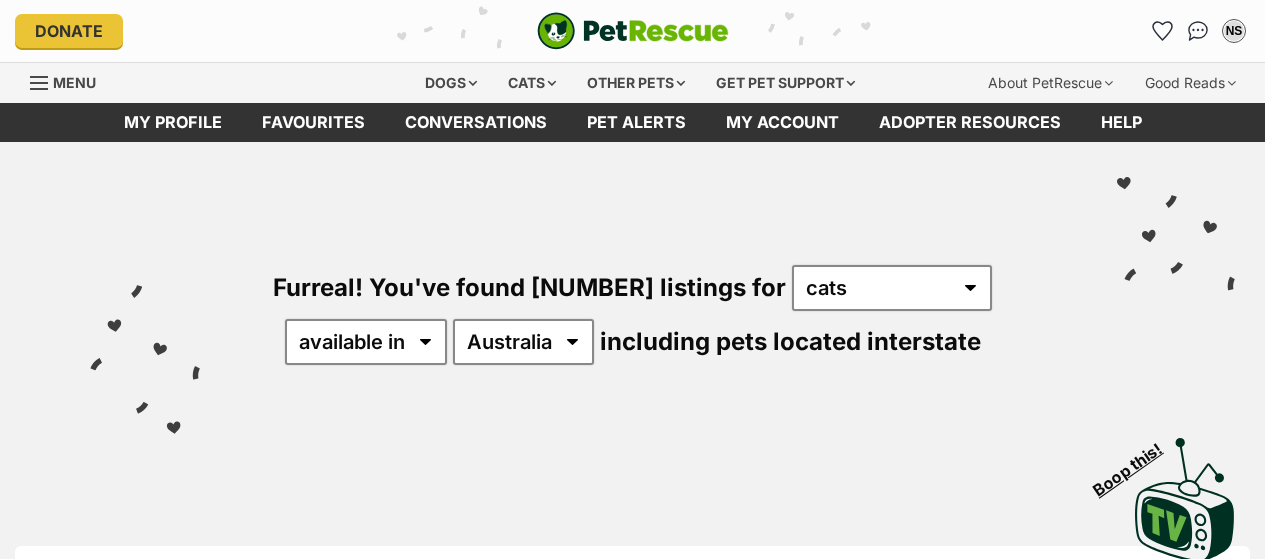 scroll, scrollTop: 0, scrollLeft: 0, axis: both 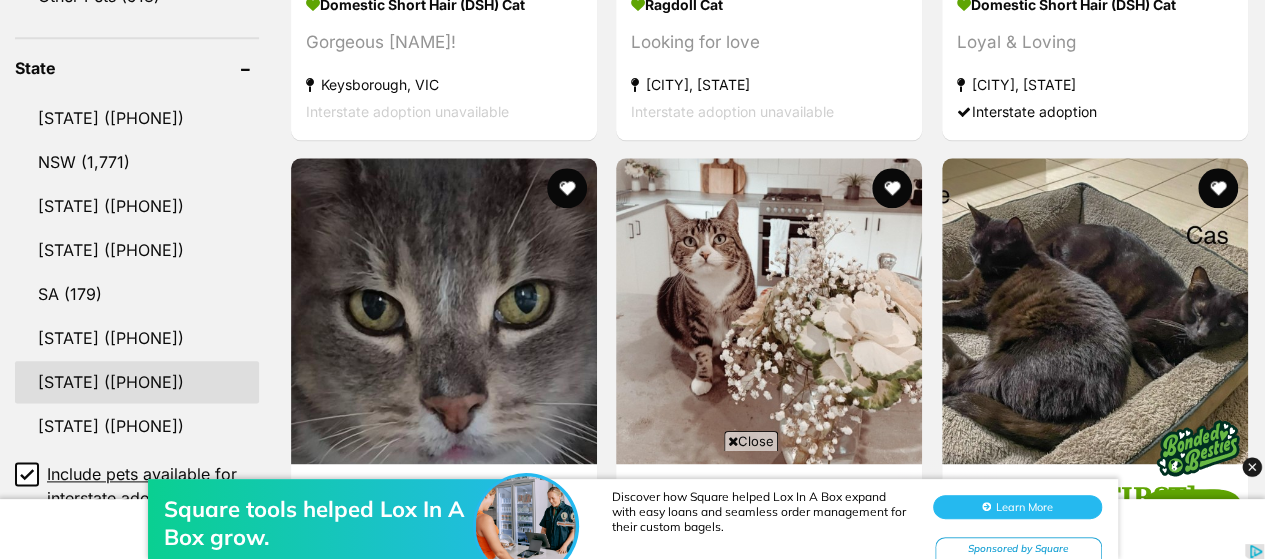 click on "VIC (1,750)" at bounding box center [137, 382] 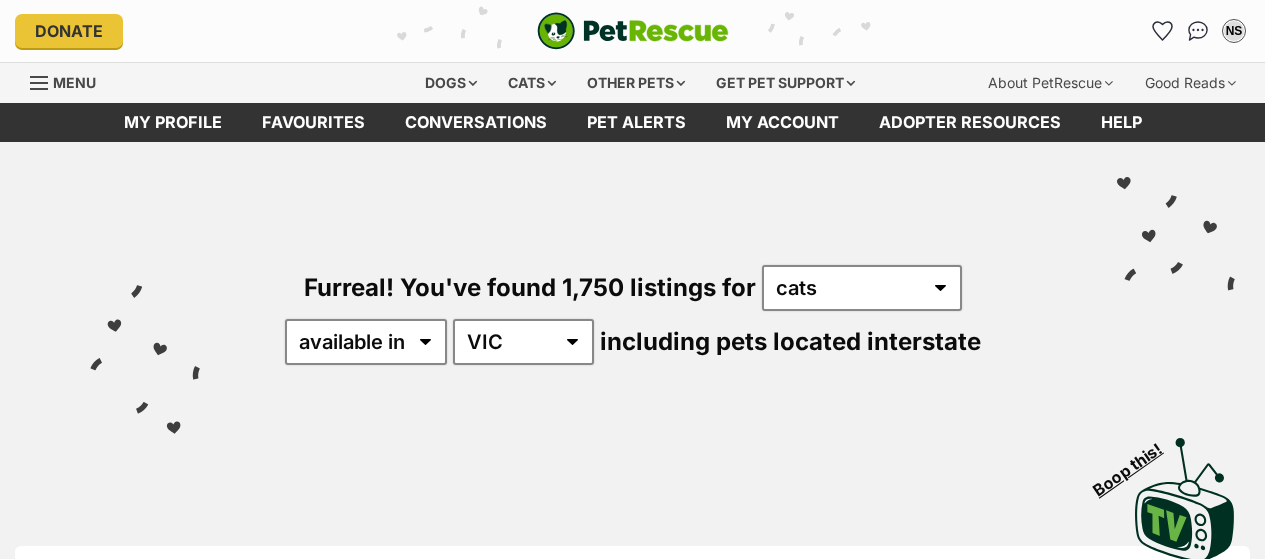 scroll, scrollTop: 400, scrollLeft: 0, axis: vertical 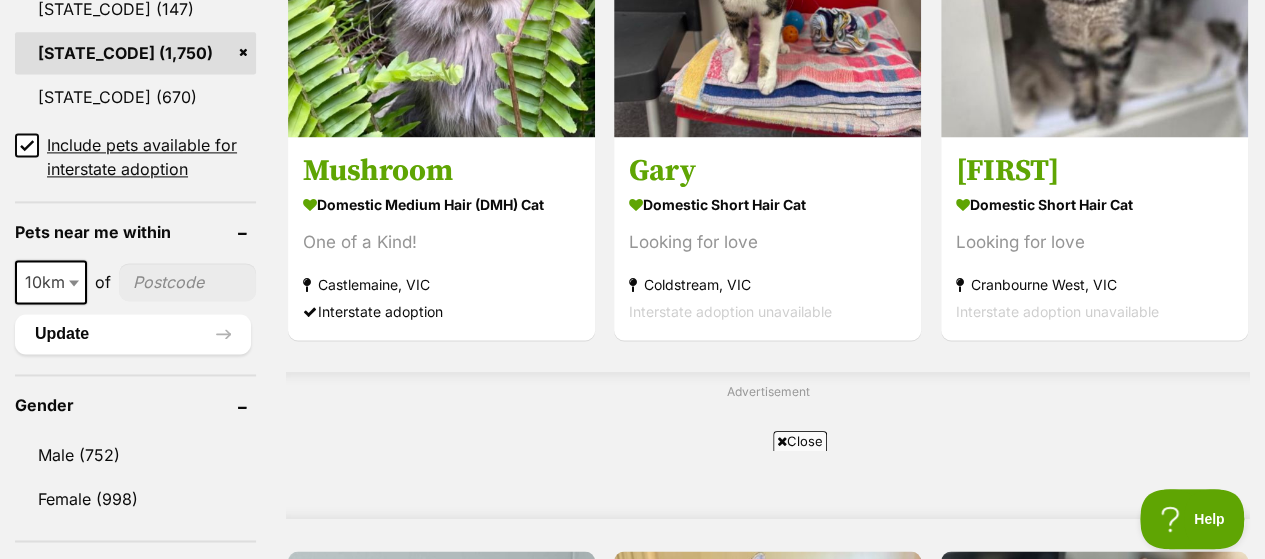 click at bounding box center (74, 283) 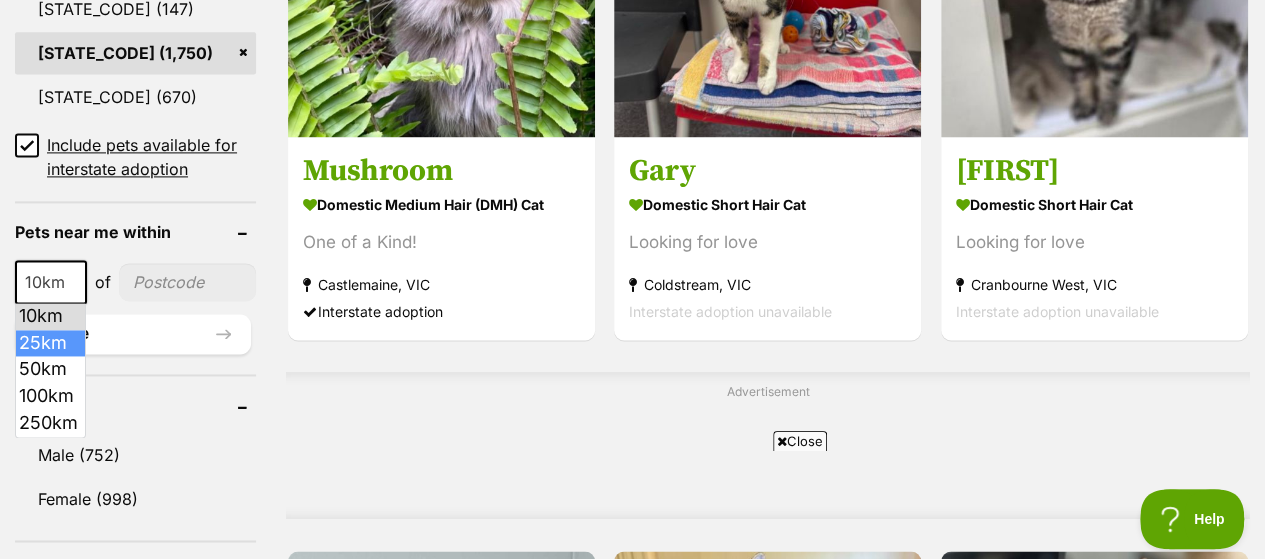 select on "25" 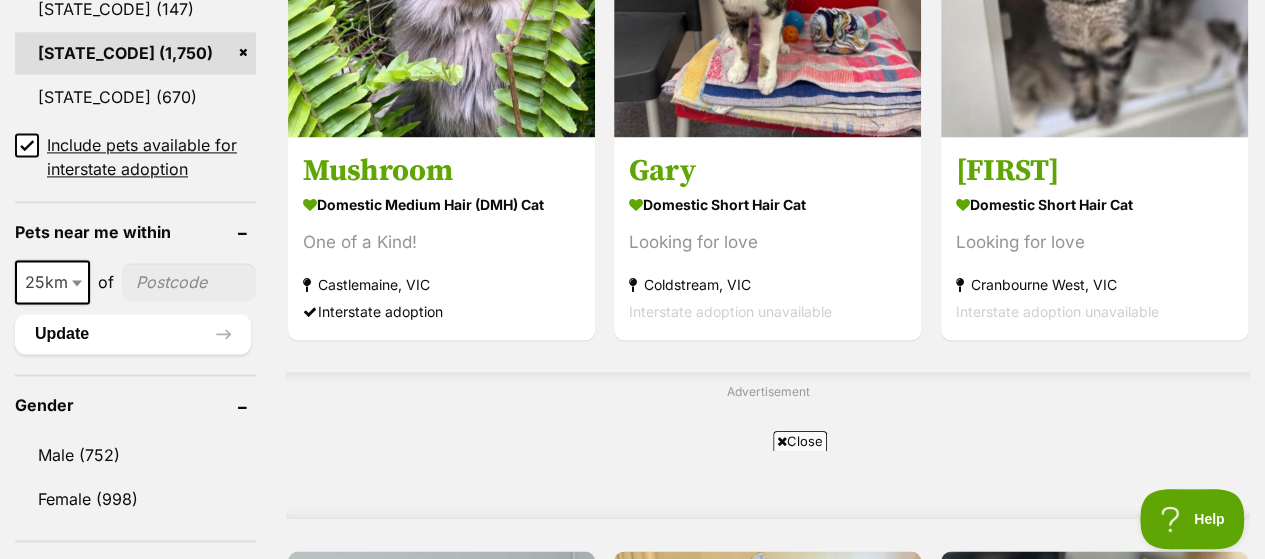 click at bounding box center (189, 282) 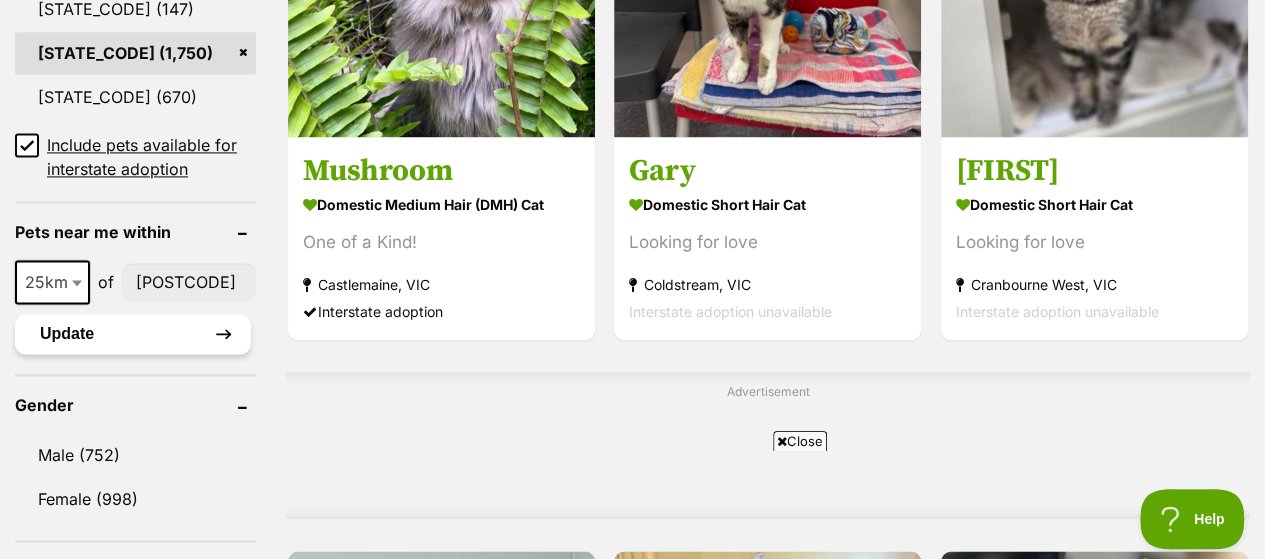 click on "Update" at bounding box center (133, 334) 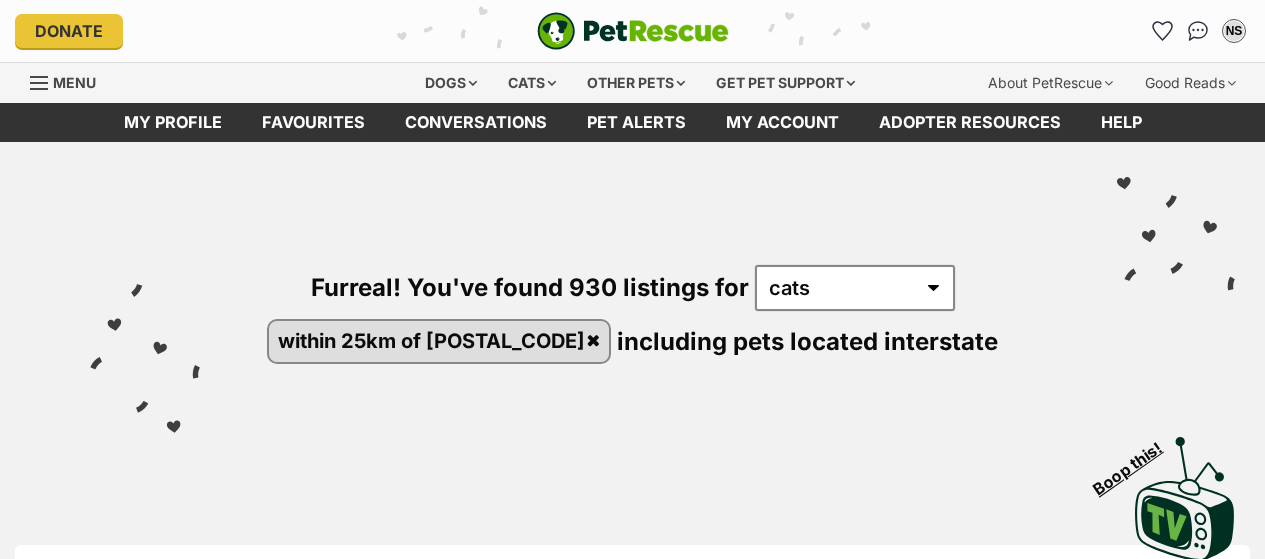 scroll, scrollTop: 0, scrollLeft: 0, axis: both 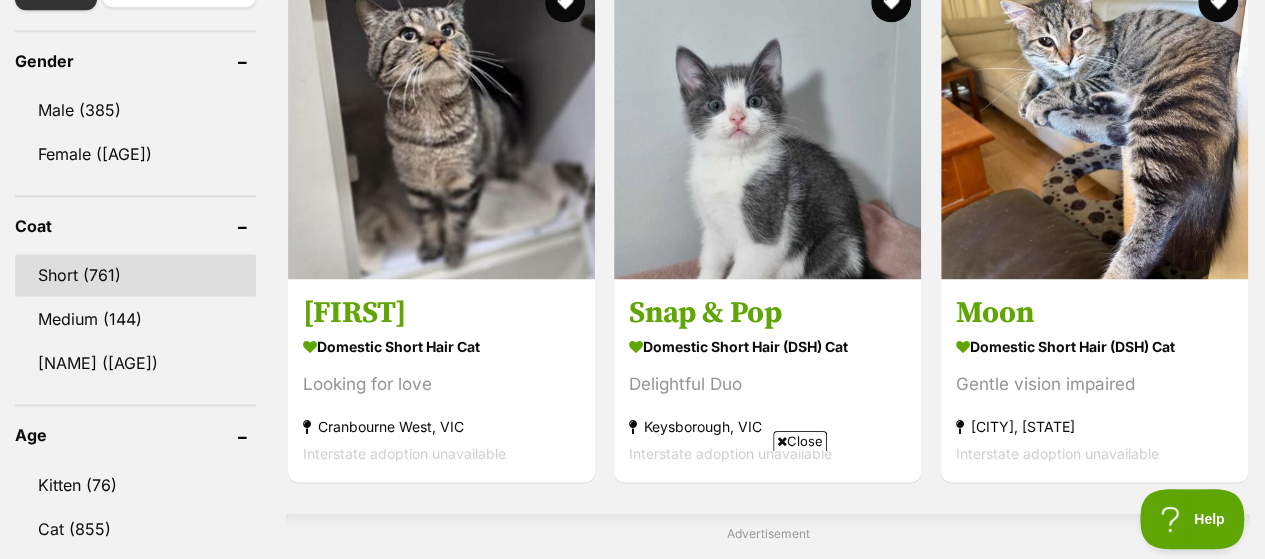 click on "Short (761)" at bounding box center (135, 275) 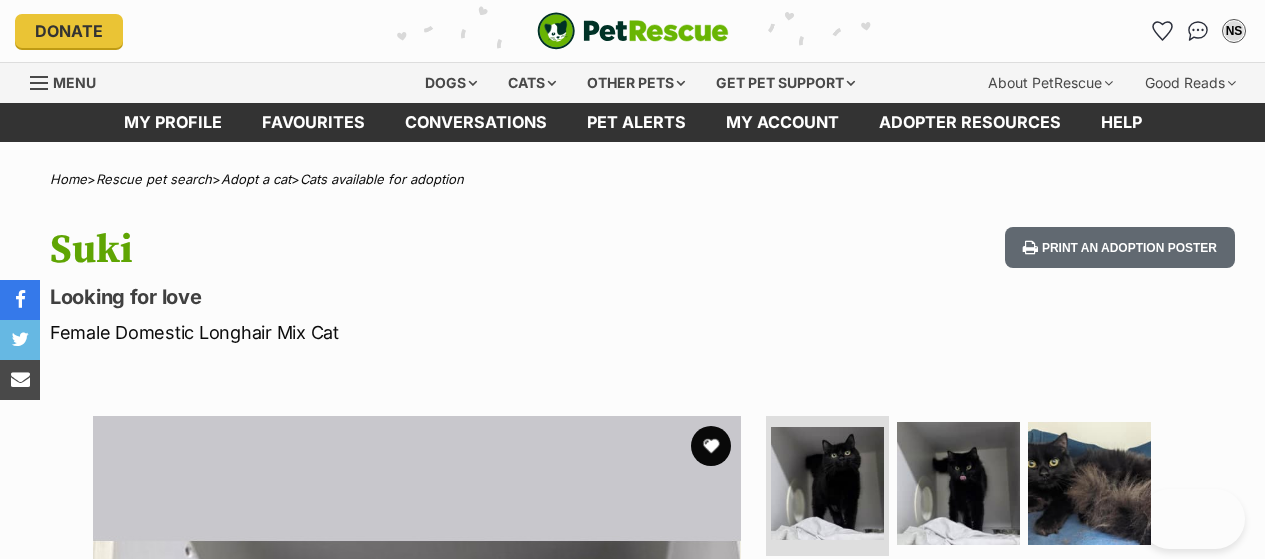 scroll, scrollTop: 0, scrollLeft: 0, axis: both 